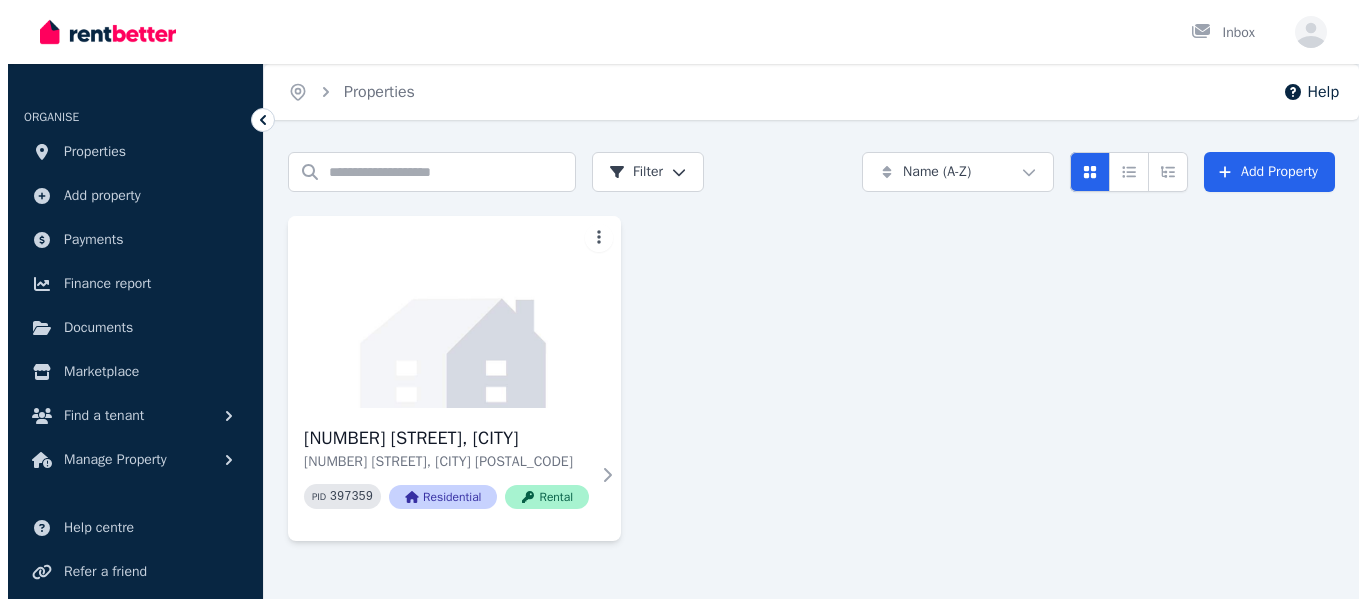 scroll, scrollTop: 0, scrollLeft: 0, axis: both 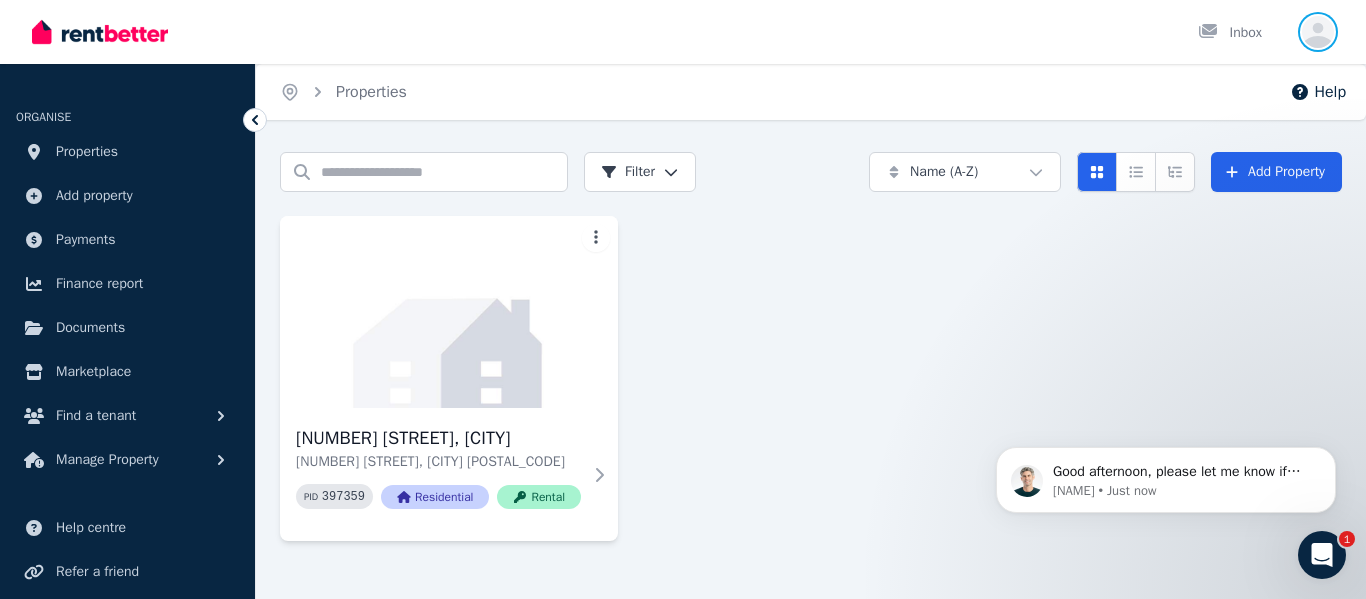 click 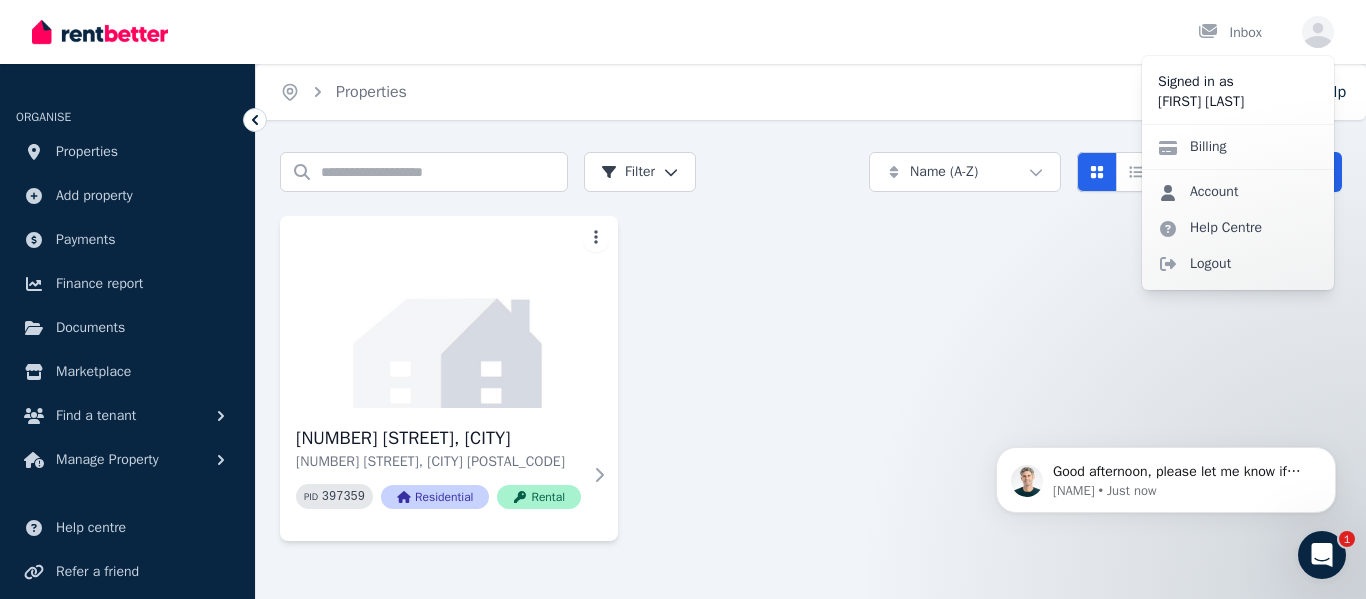 click on "Account" at bounding box center (1198, 192) 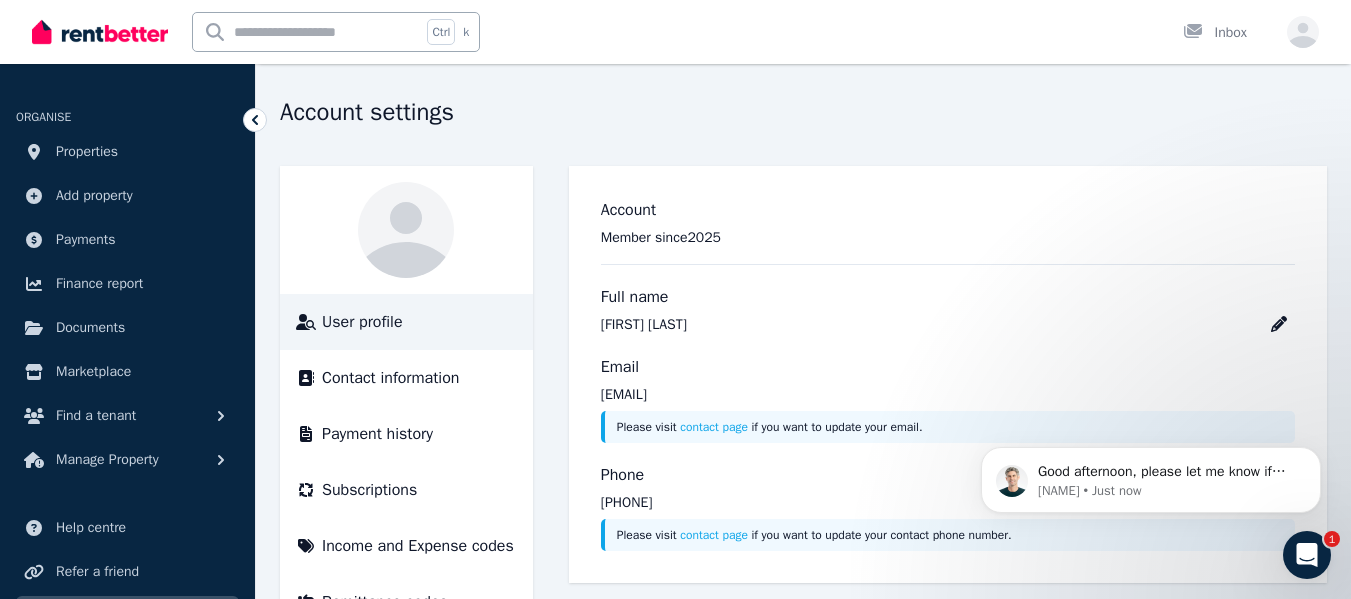 scroll, scrollTop: 0, scrollLeft: 0, axis: both 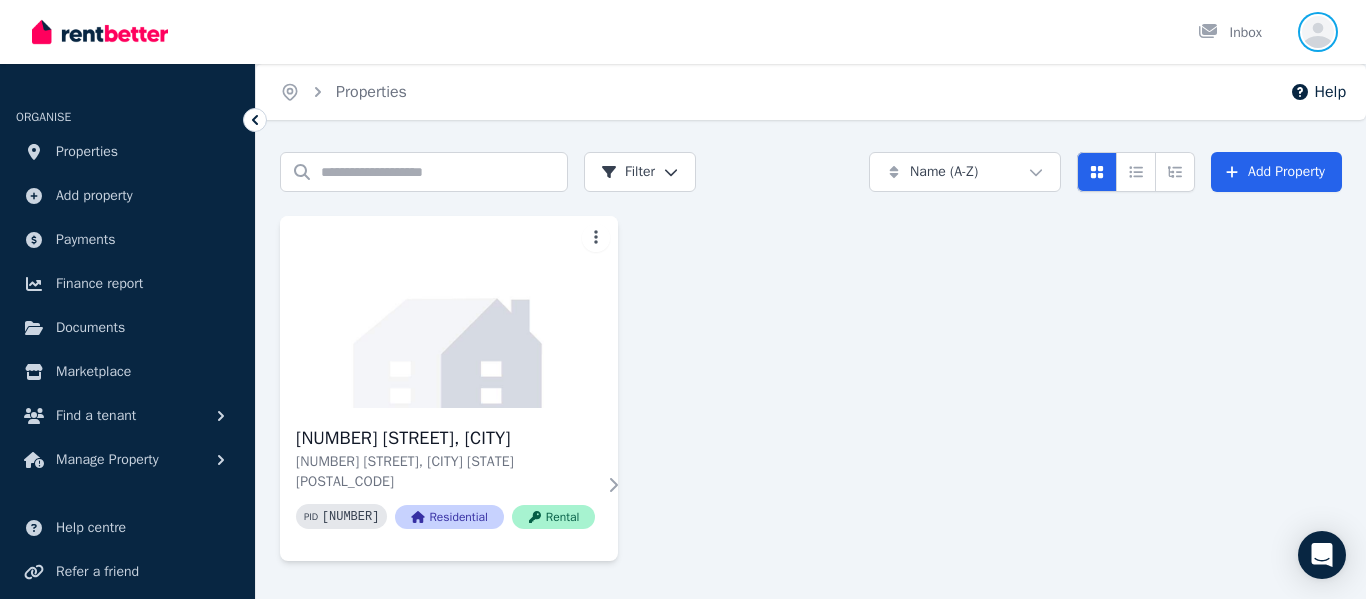 click 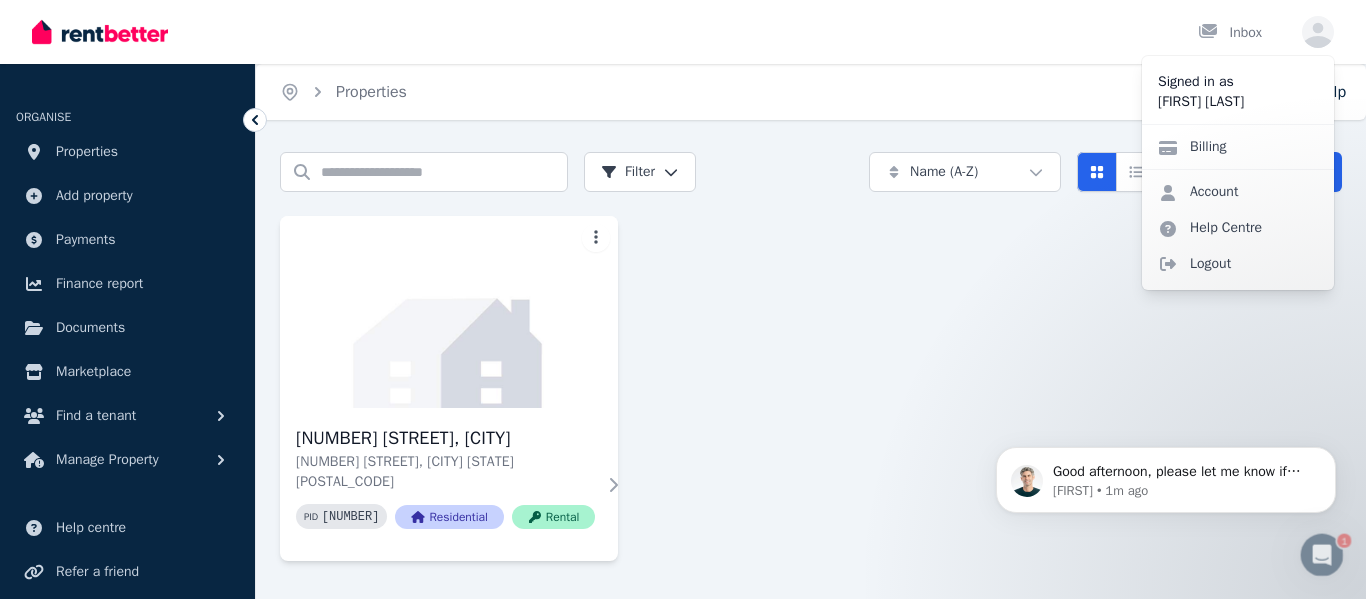 scroll, scrollTop: 0, scrollLeft: 0, axis: both 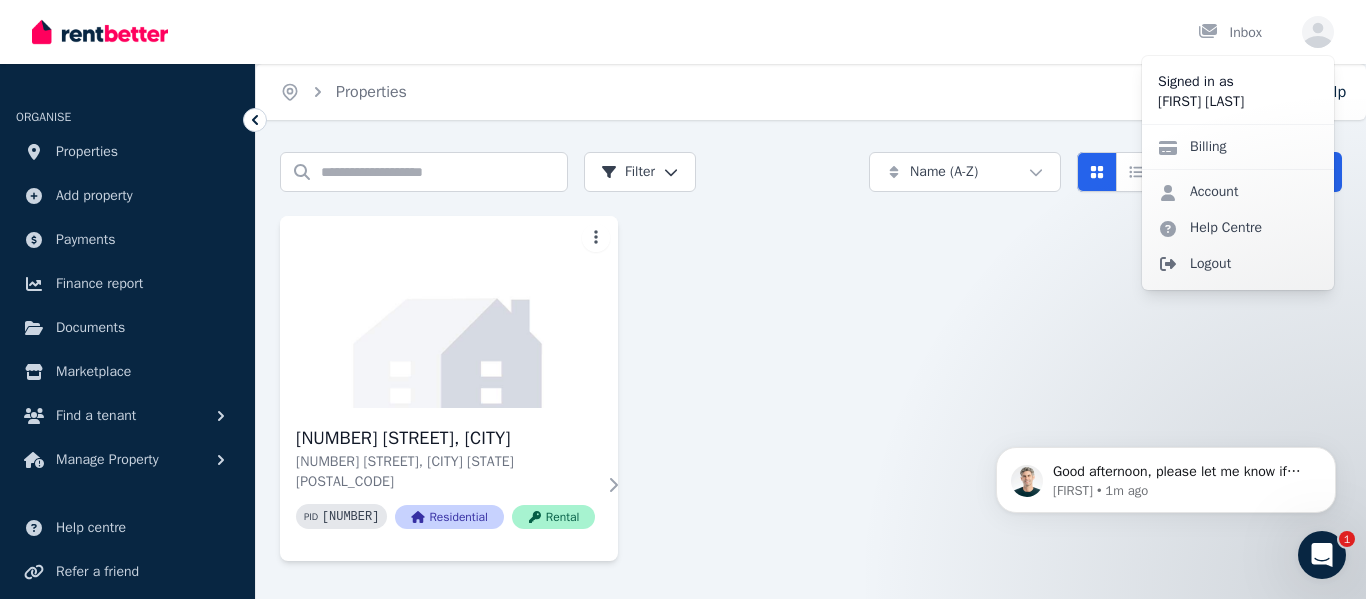 click on "Logout" at bounding box center (1238, 264) 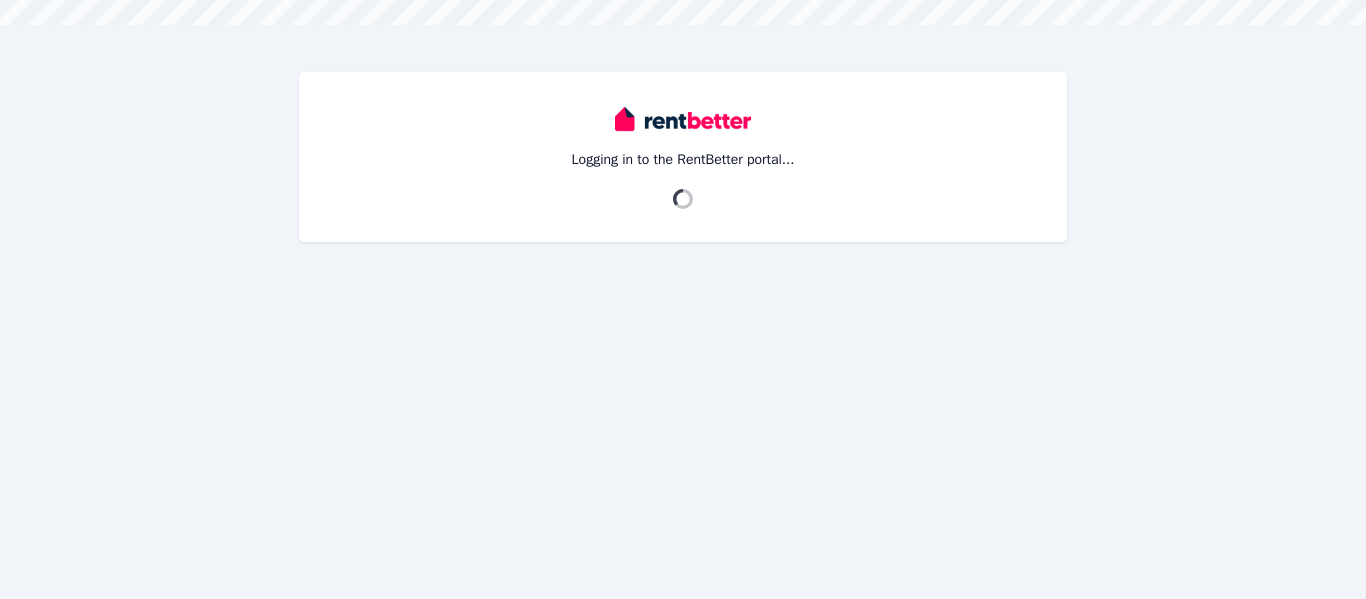 scroll, scrollTop: 0, scrollLeft: 0, axis: both 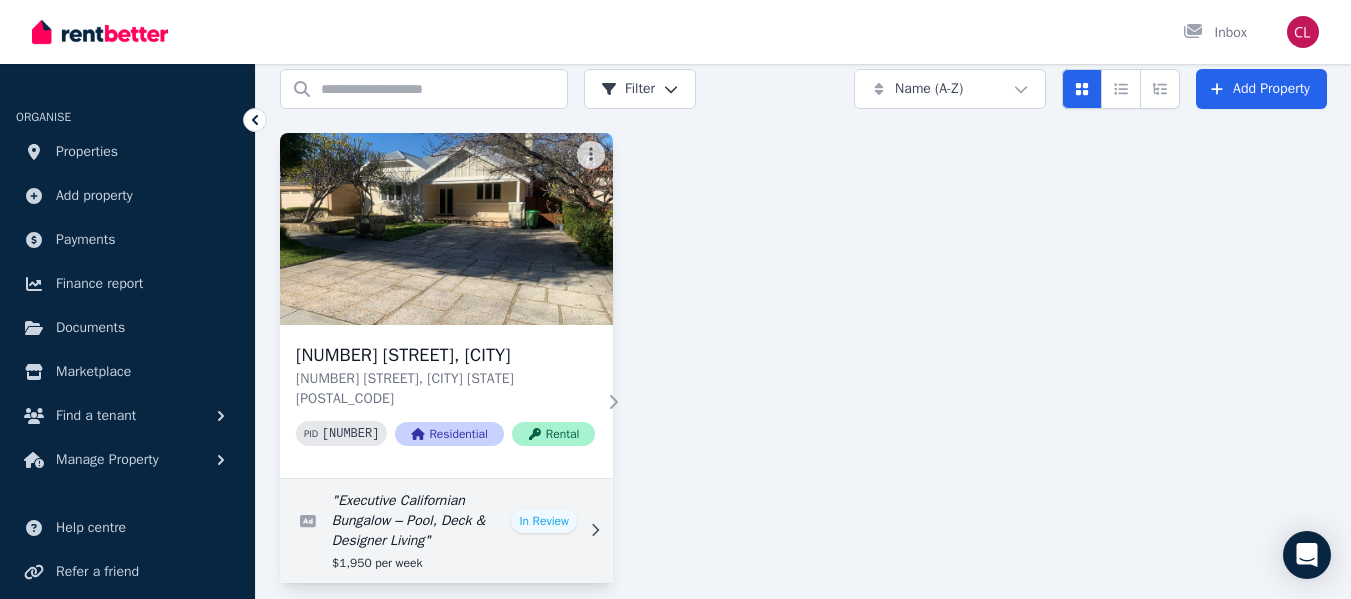 click at bounding box center (446, 531) 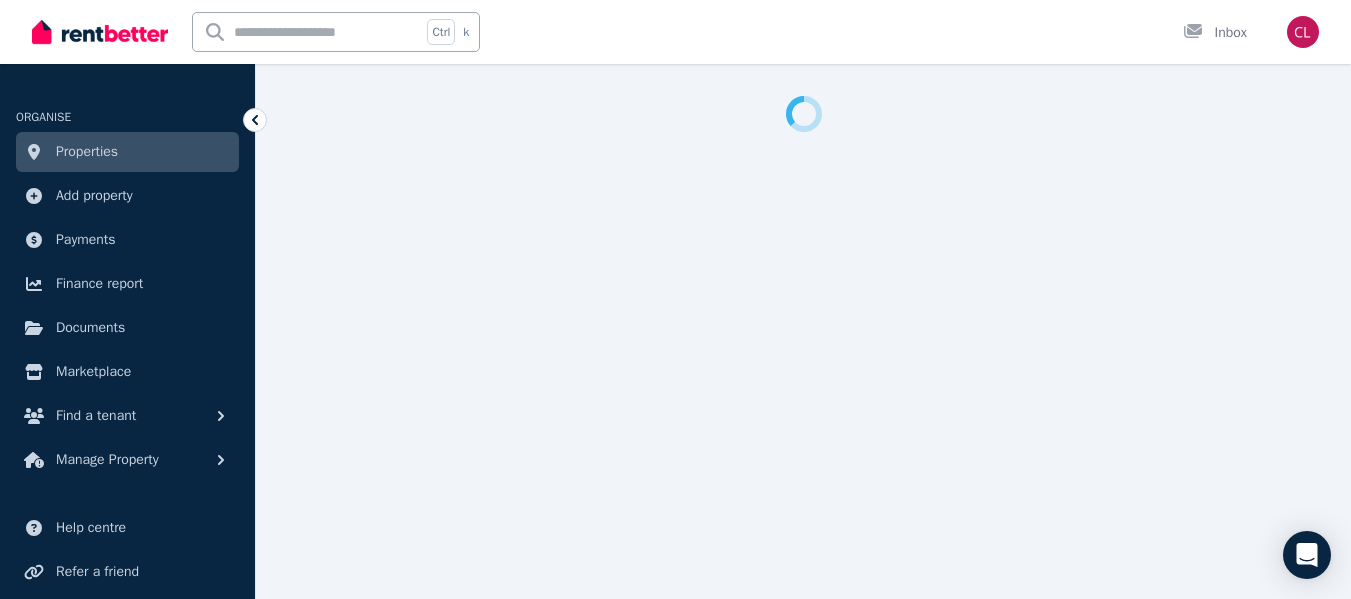 scroll, scrollTop: 0, scrollLeft: 0, axis: both 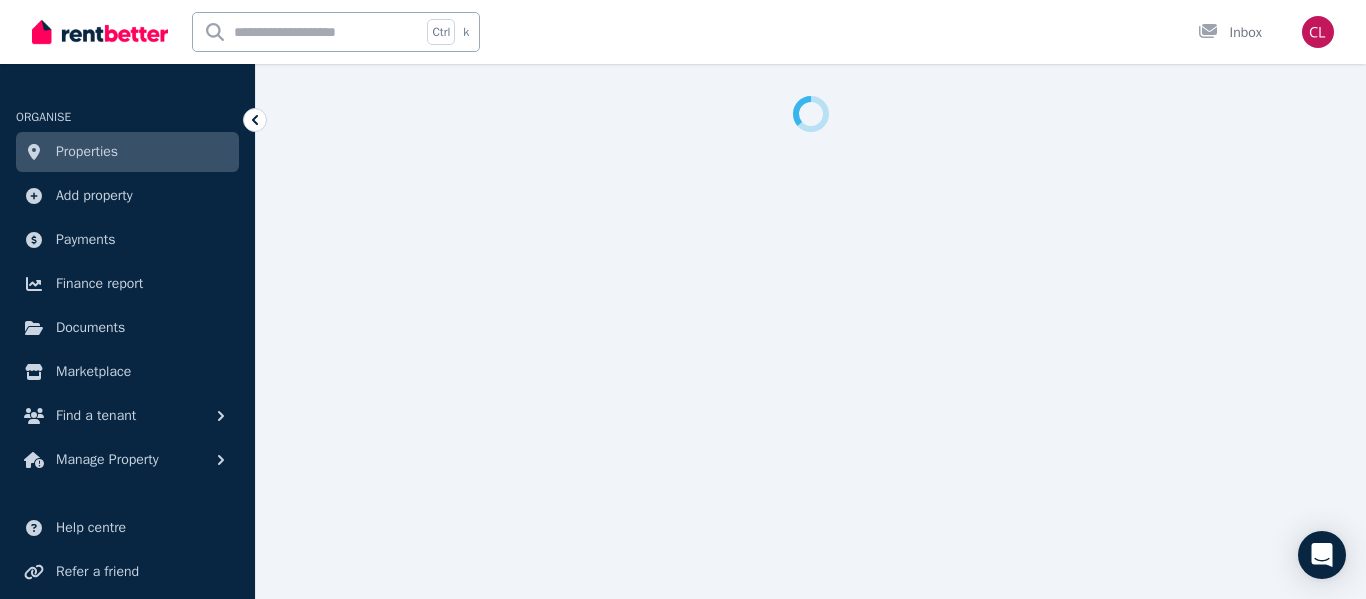 select on "**" 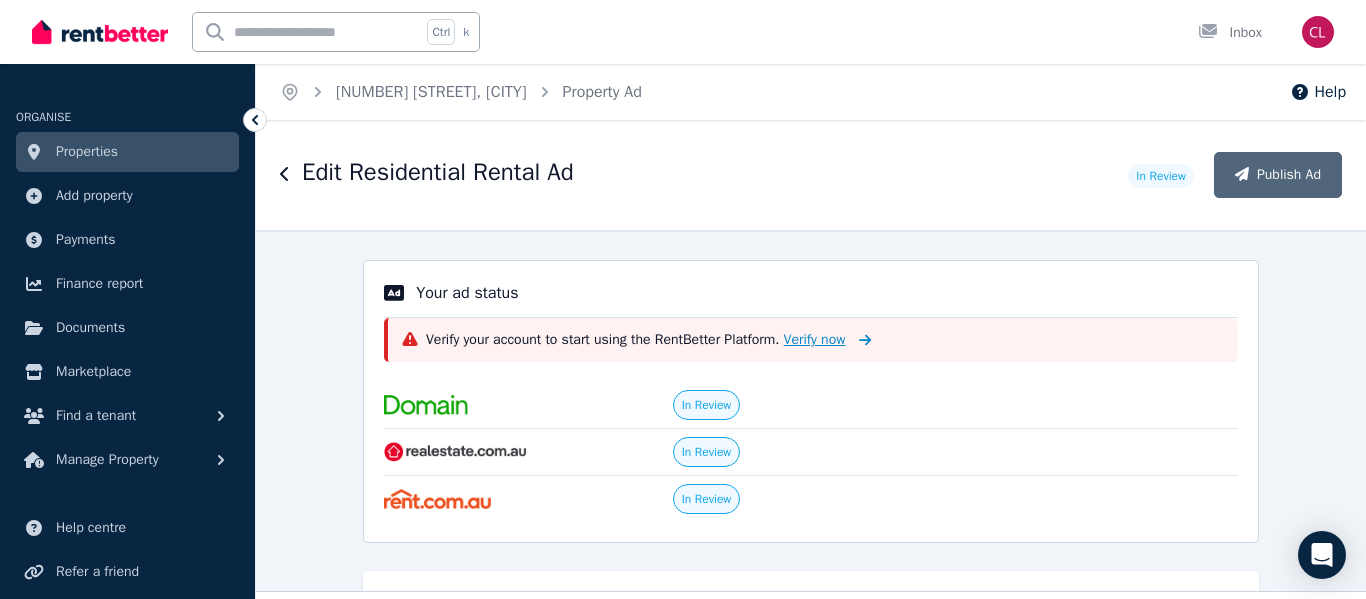 click on "Verify now" at bounding box center (815, 340) 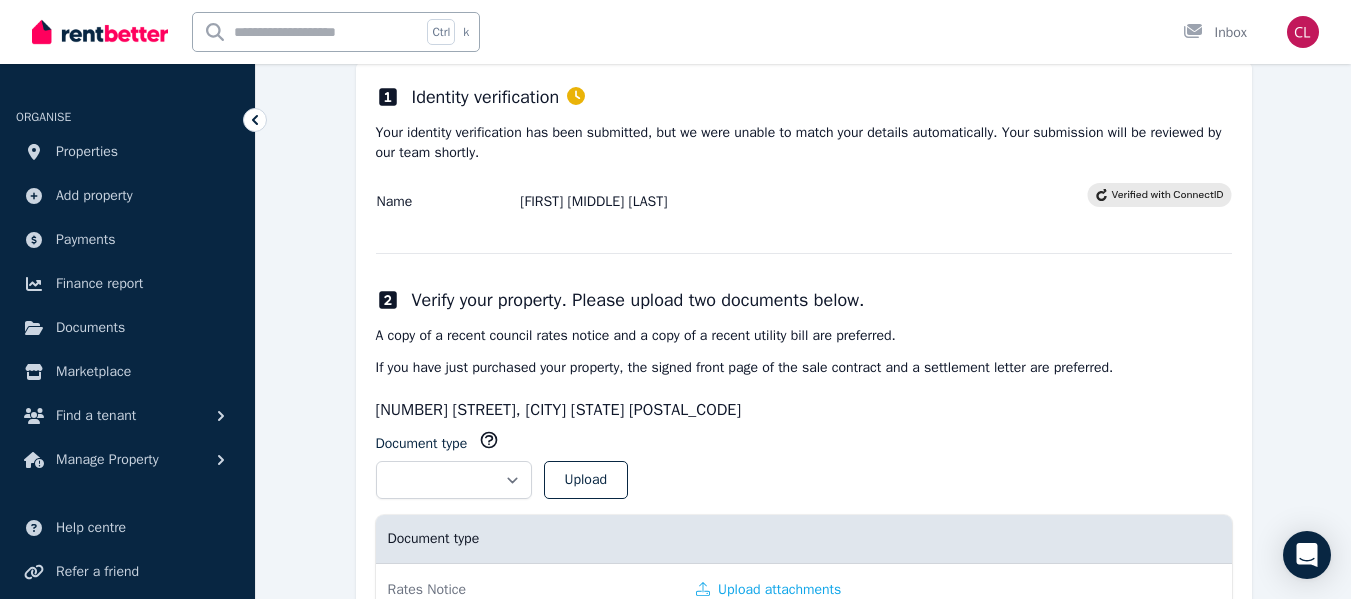 scroll, scrollTop: 420, scrollLeft: 0, axis: vertical 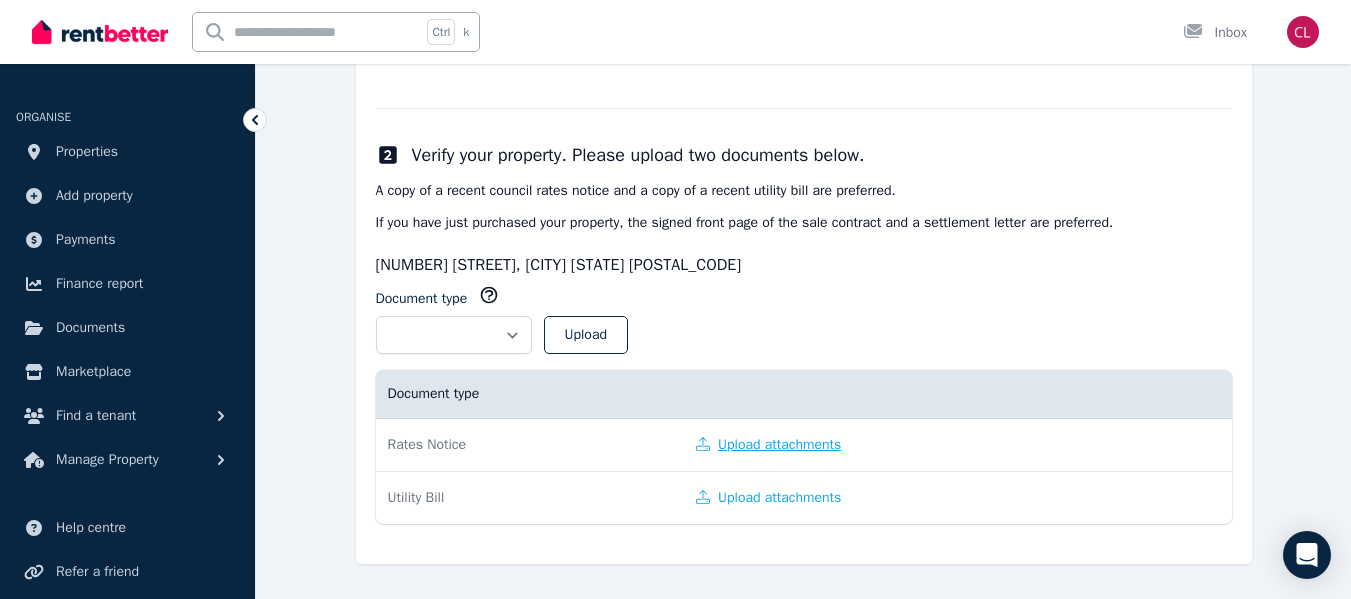 click 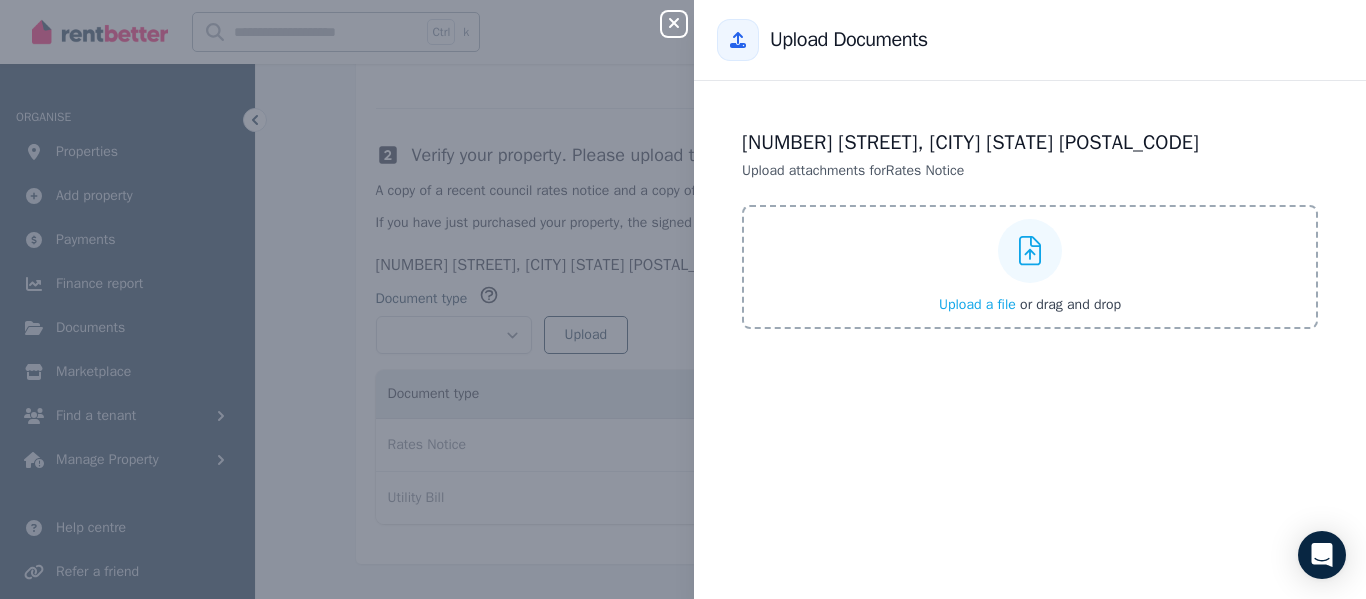 click on "Upload a file" at bounding box center [977, 304] 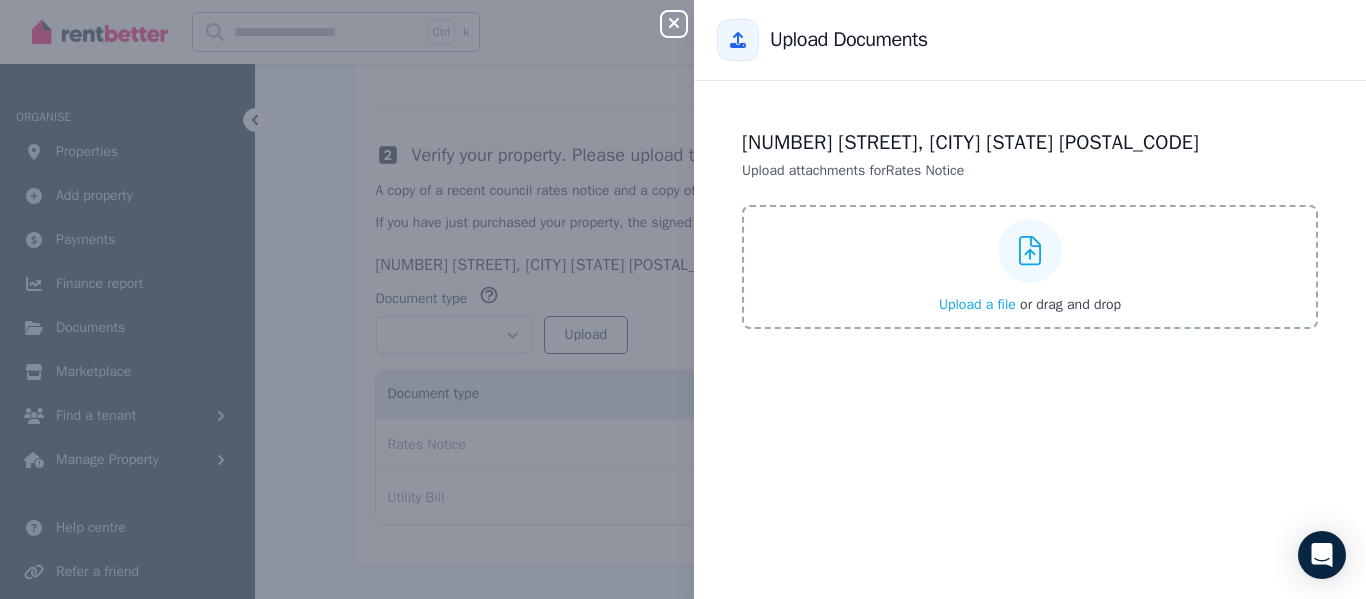 click on "Upload a file" at bounding box center (977, 304) 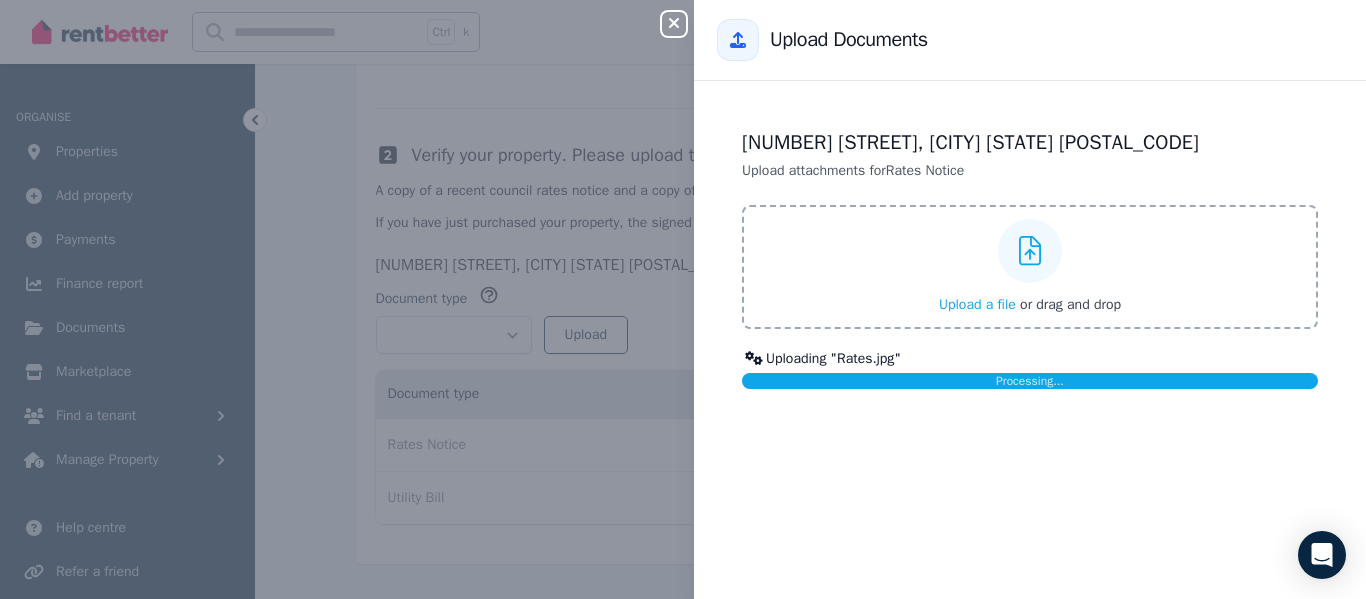 click on "68 Daglish St, Wembley WA 6014 Upload attachments for  Rates Notice Upload a file   or drag and drop Uploading   " Rates.jpg " Processing..." at bounding box center (1030, 340) 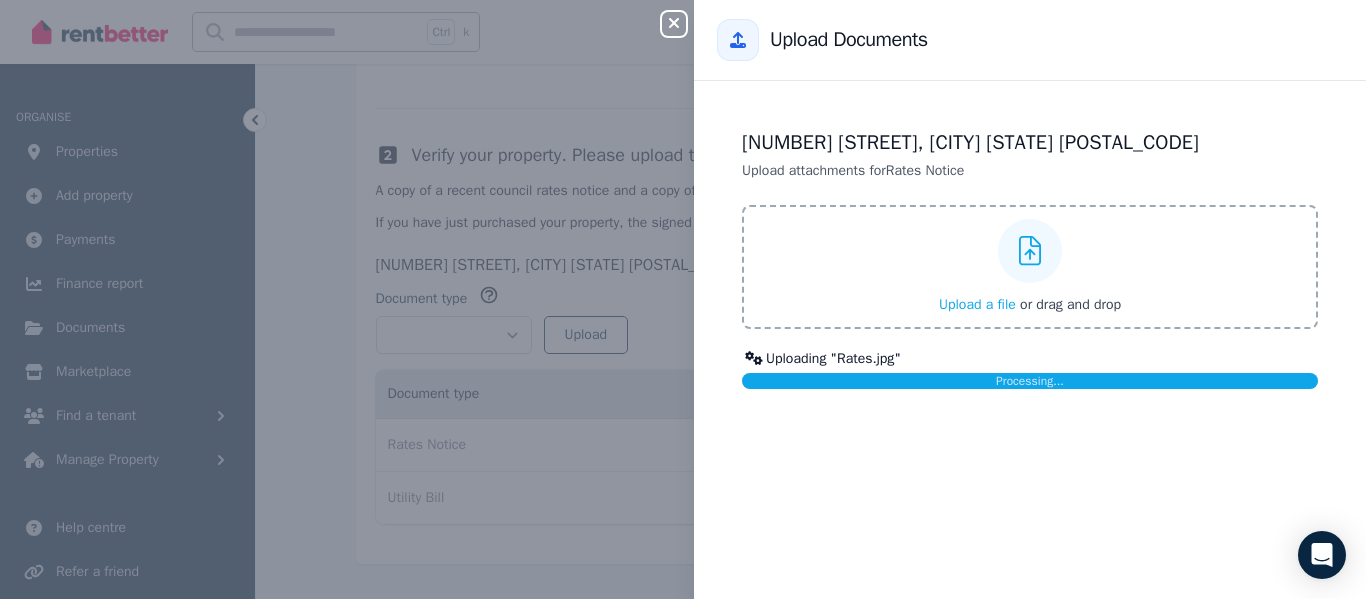 click on "68 Daglish St, Wembley WA 6014" at bounding box center (1030, 143) 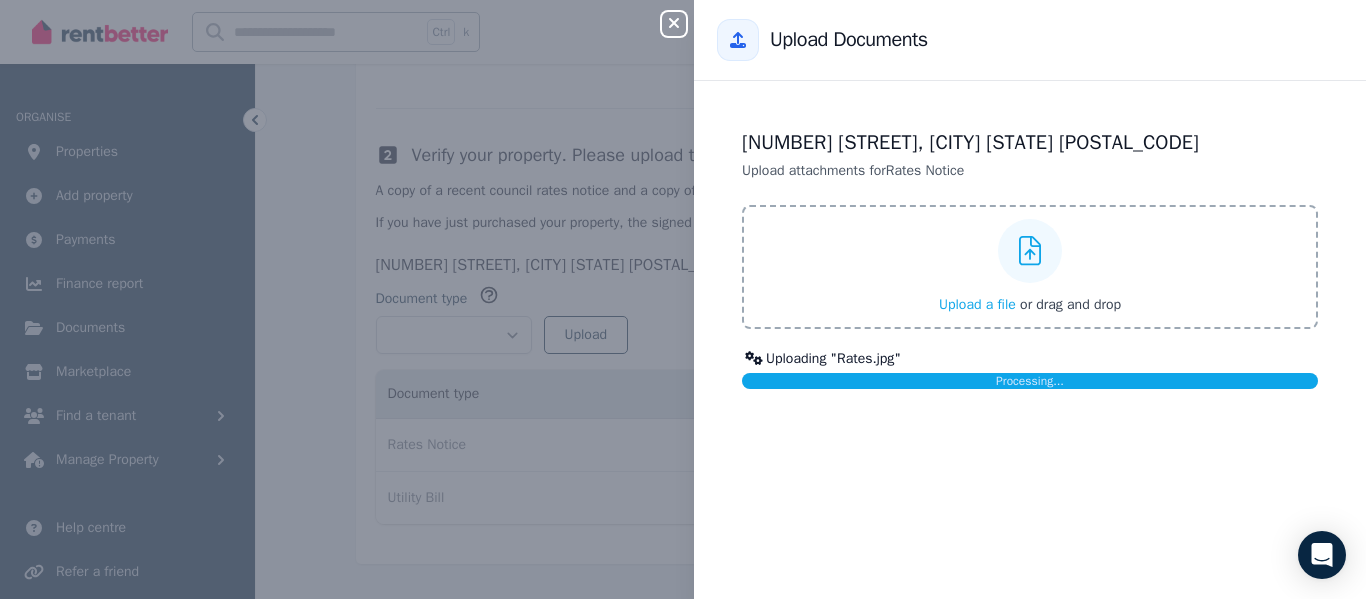 click 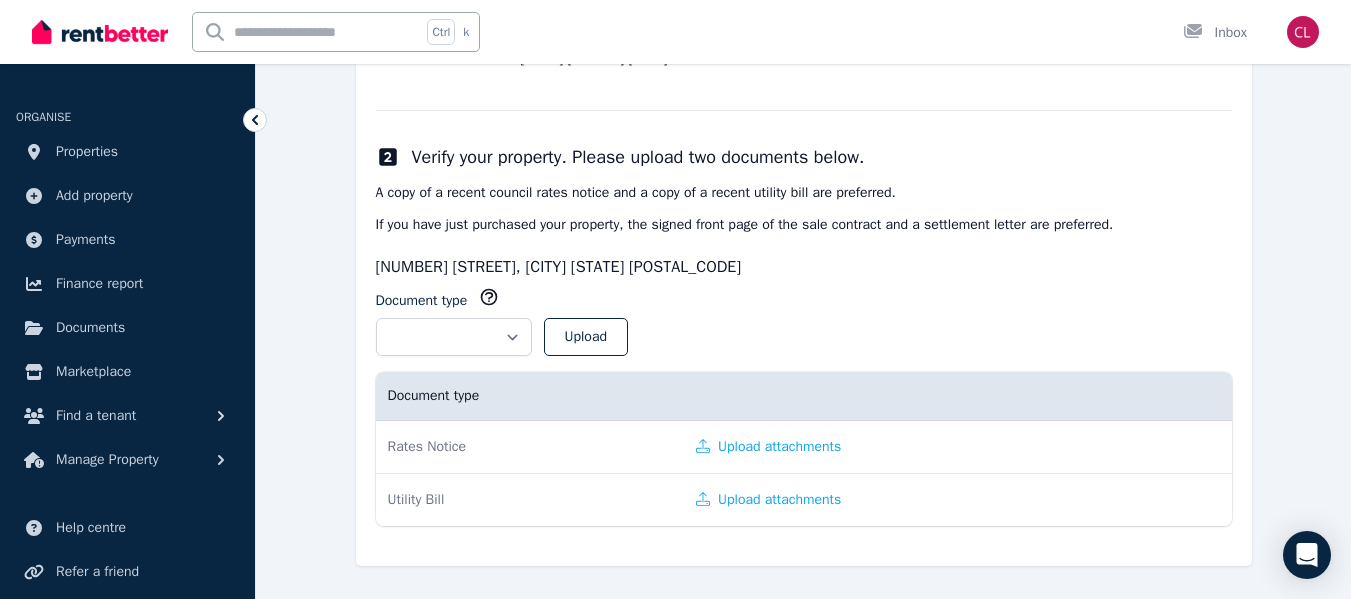 scroll, scrollTop: 420, scrollLeft: 0, axis: vertical 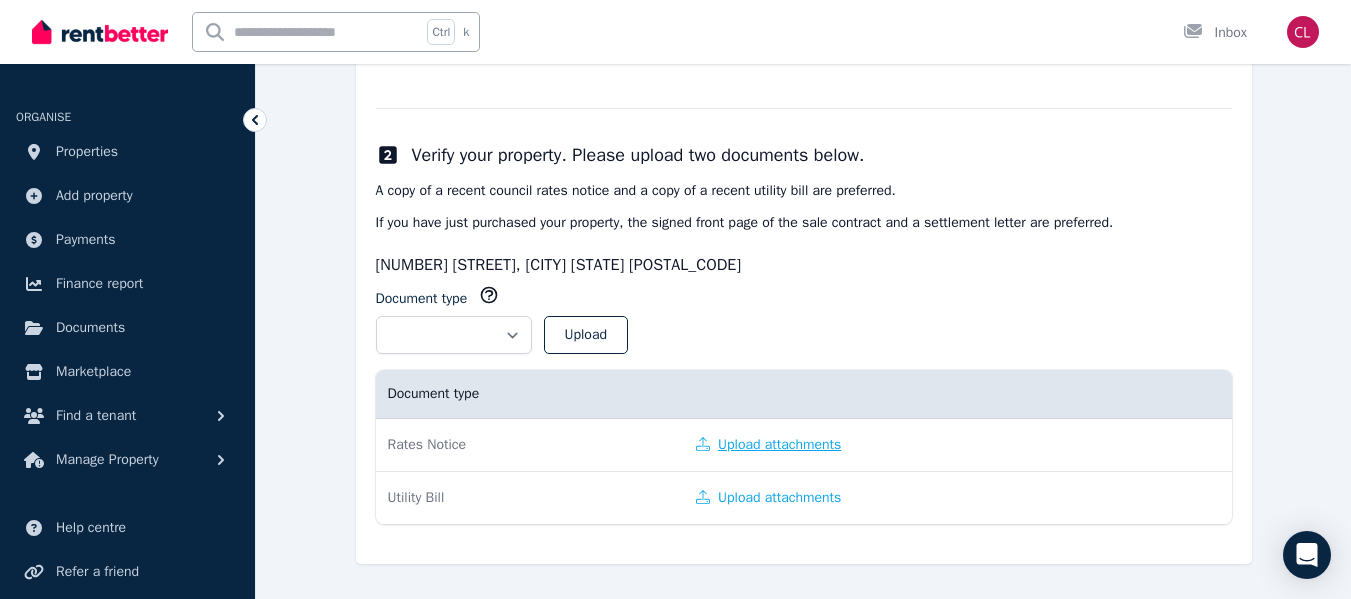 click on "Upload attachments" at bounding box center [768, 445] 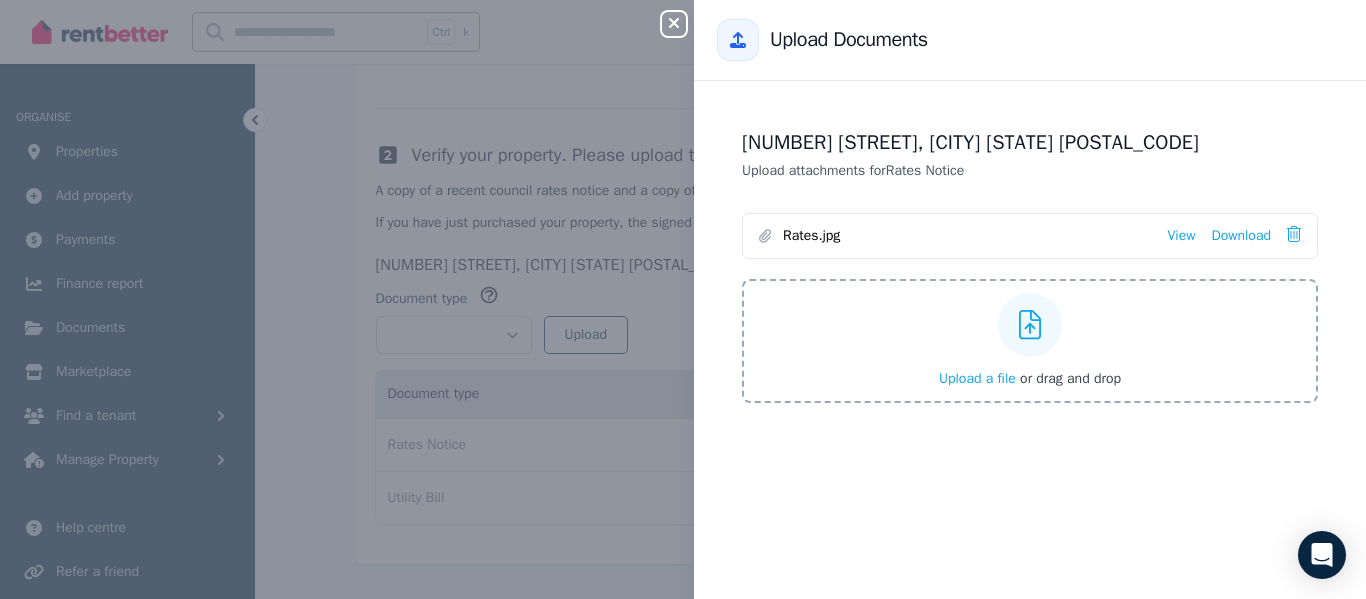 click 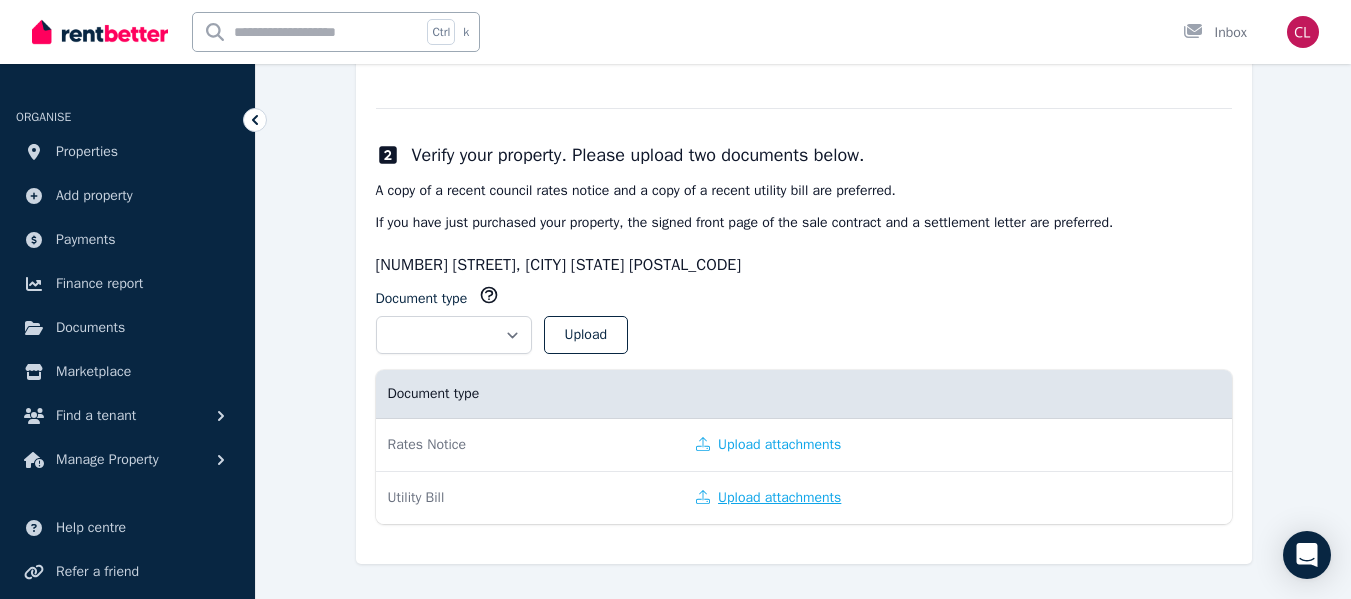 click on "Upload attachments" at bounding box center (768, 498) 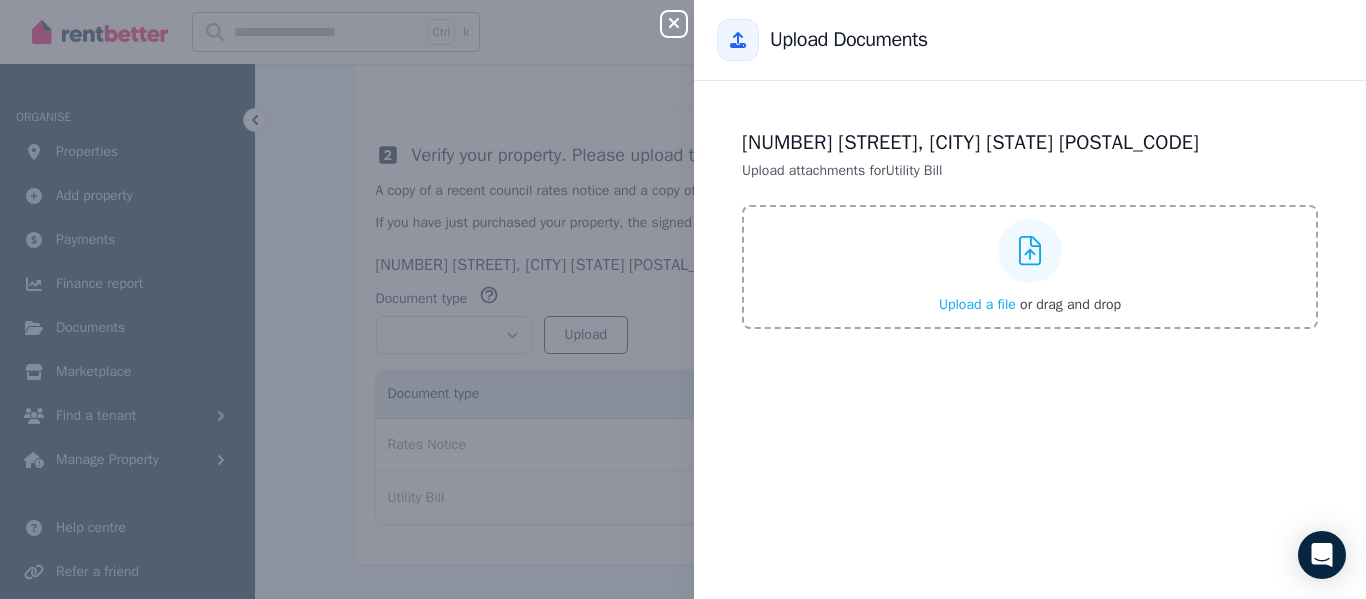 click on "Upload a file" at bounding box center [977, 304] 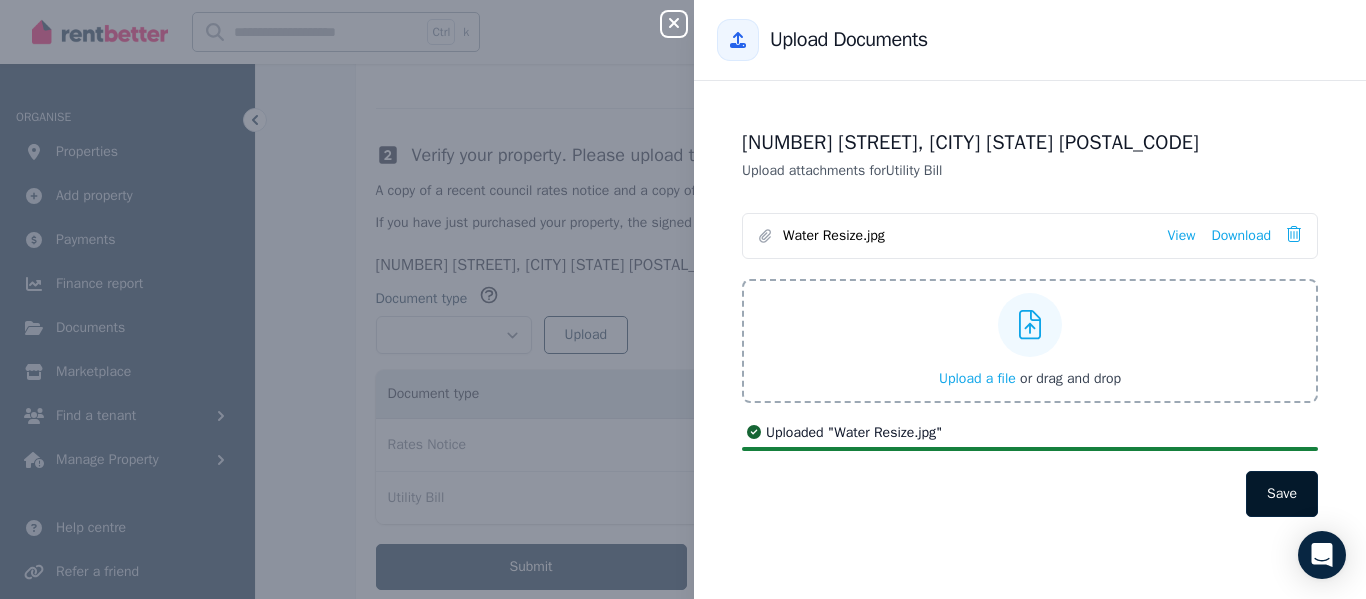 click on "Save" at bounding box center (1282, 494) 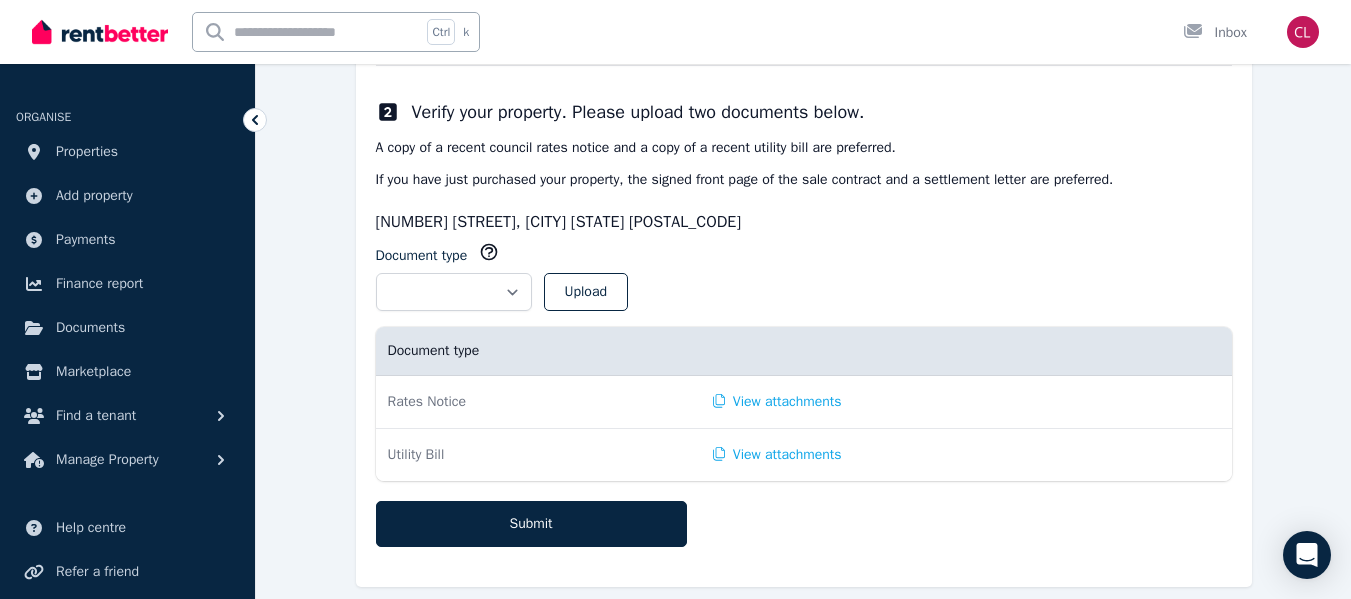 scroll, scrollTop: 486, scrollLeft: 0, axis: vertical 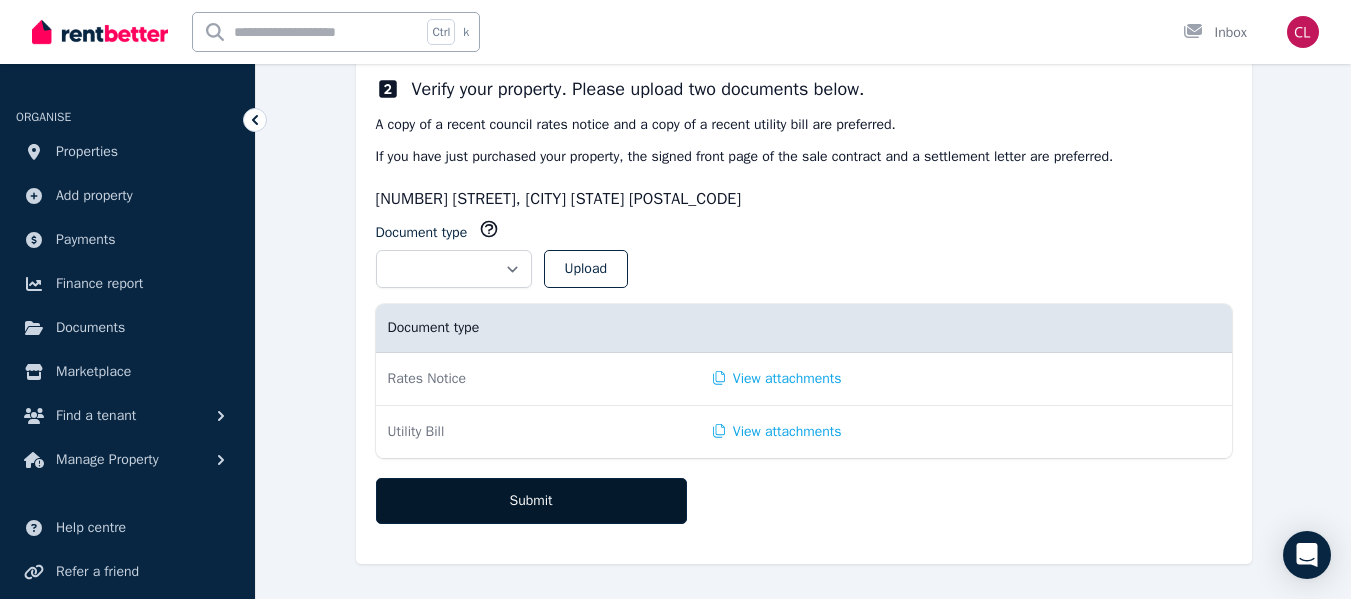 click on "Submit" at bounding box center (531, 501) 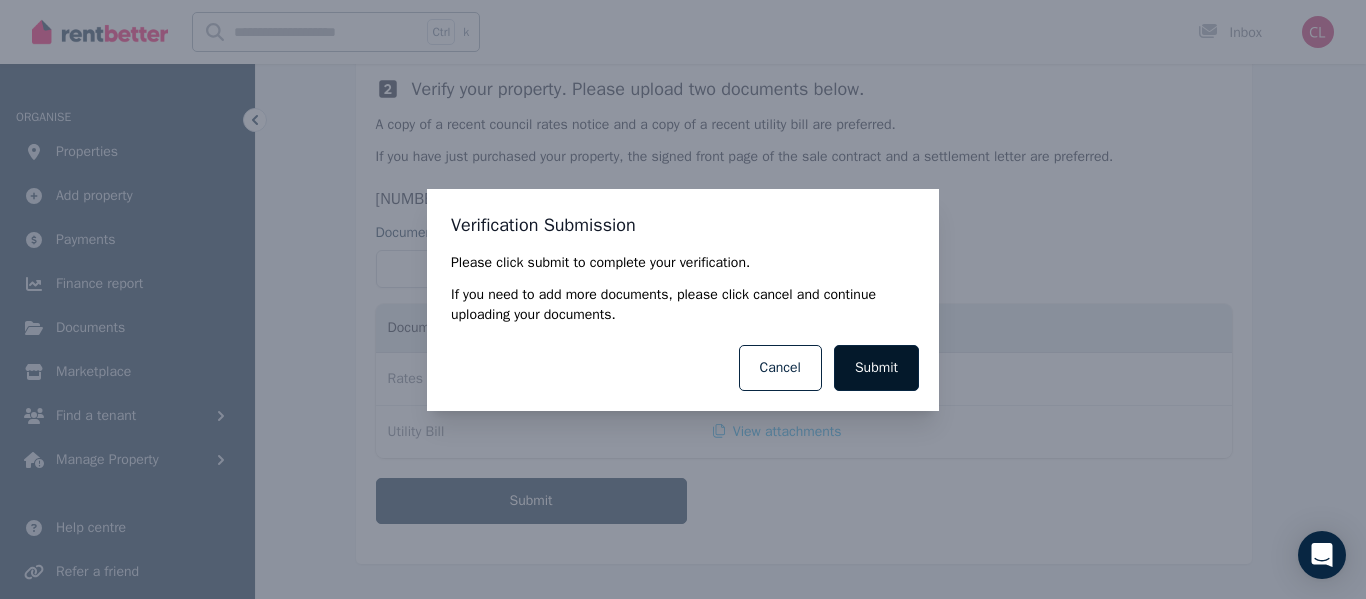 click on "Submit" at bounding box center (876, 368) 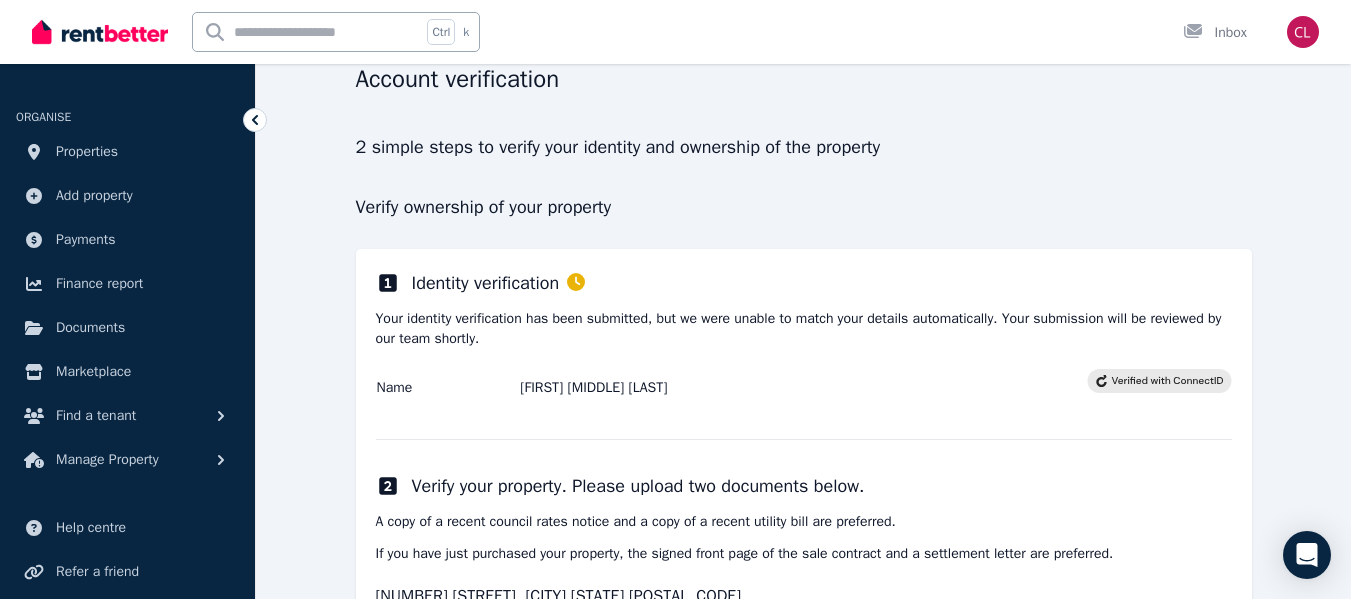 scroll, scrollTop: 86, scrollLeft: 0, axis: vertical 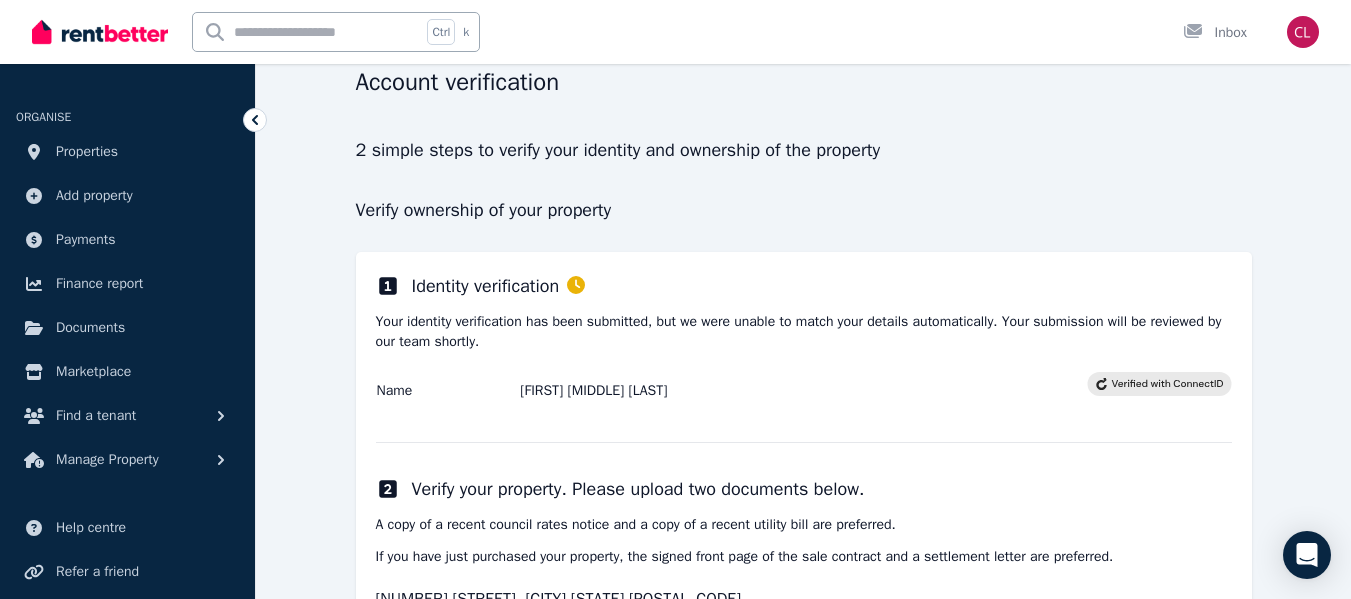 click 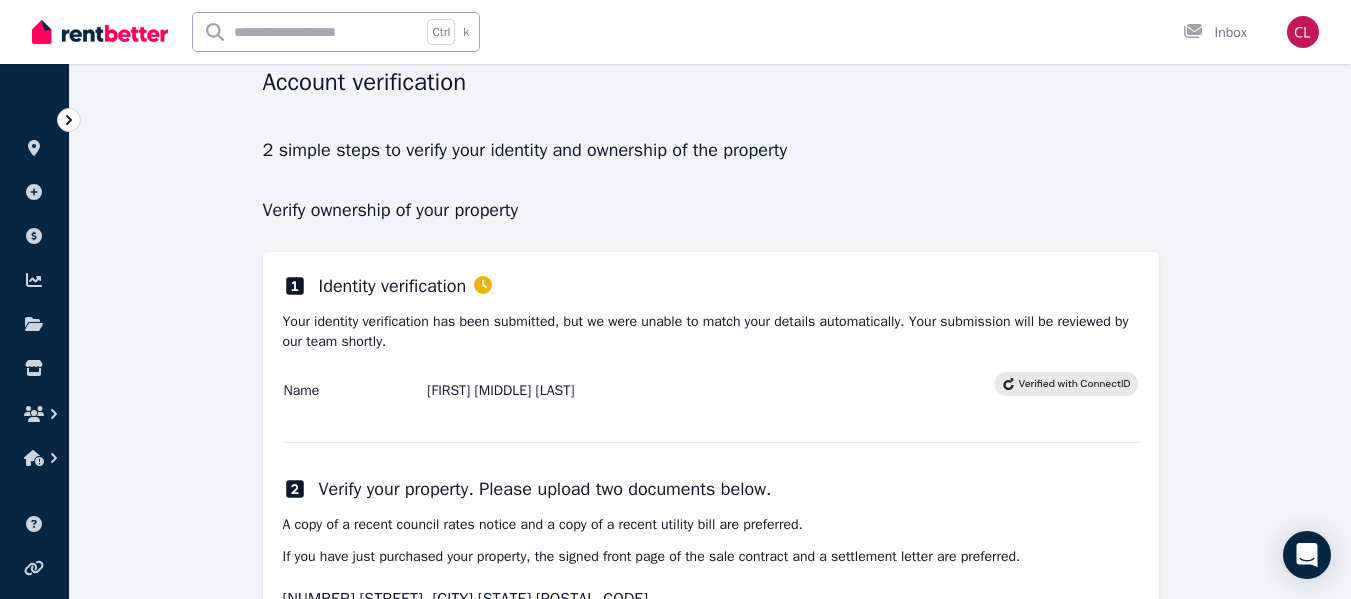 click 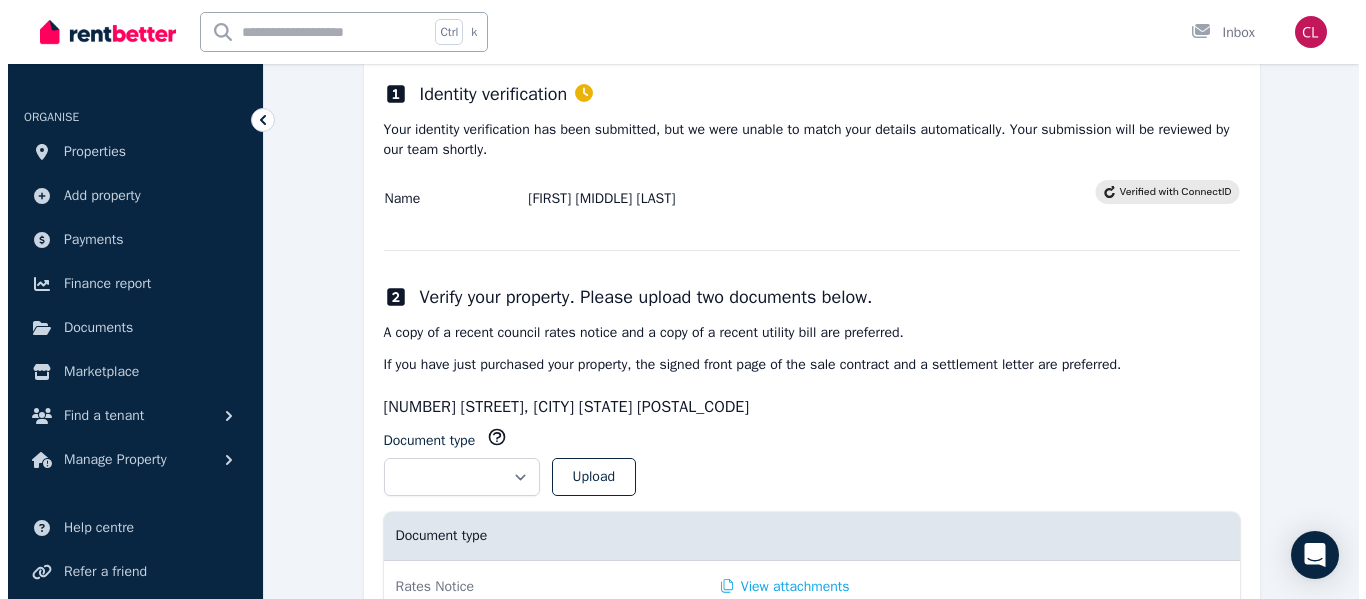 scroll, scrollTop: 486, scrollLeft: 0, axis: vertical 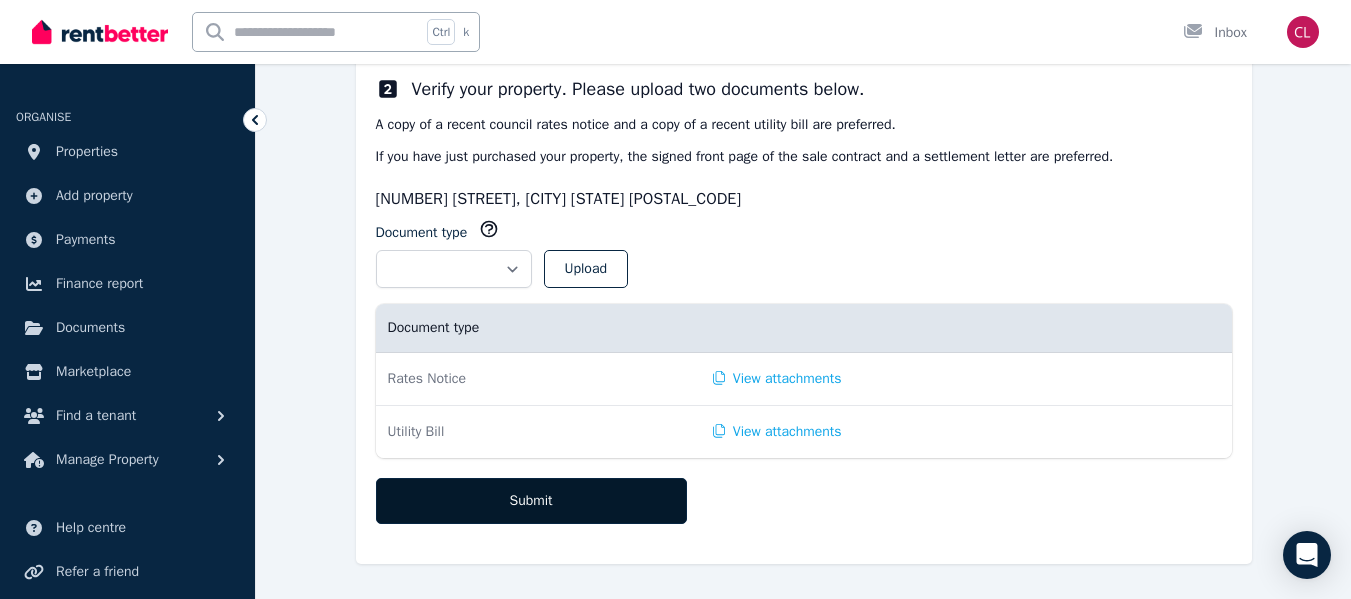 click on "Submit" at bounding box center (531, 501) 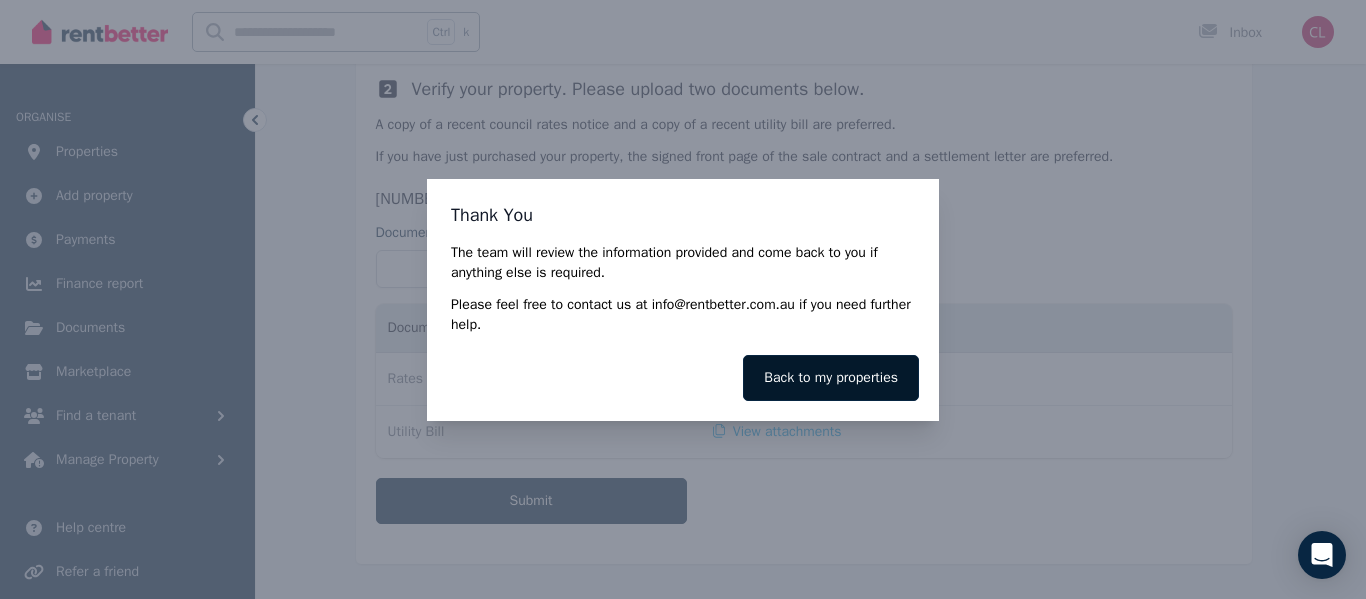 click on "Back to my properties" at bounding box center (831, 378) 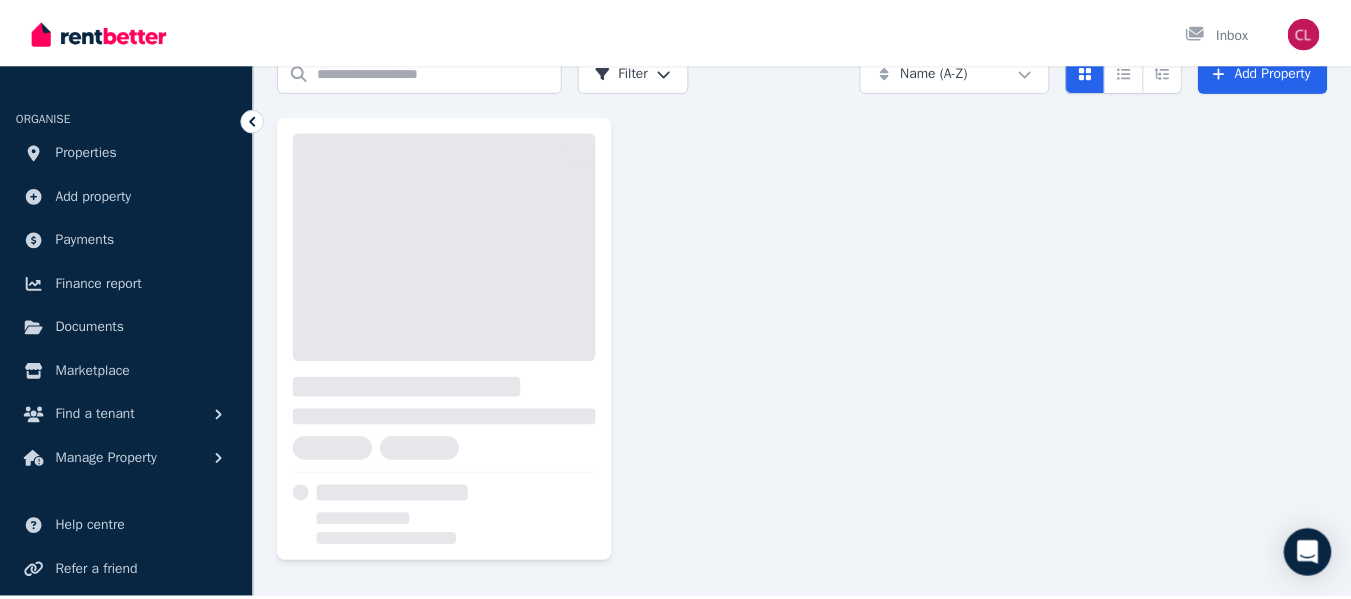 scroll, scrollTop: 0, scrollLeft: 0, axis: both 